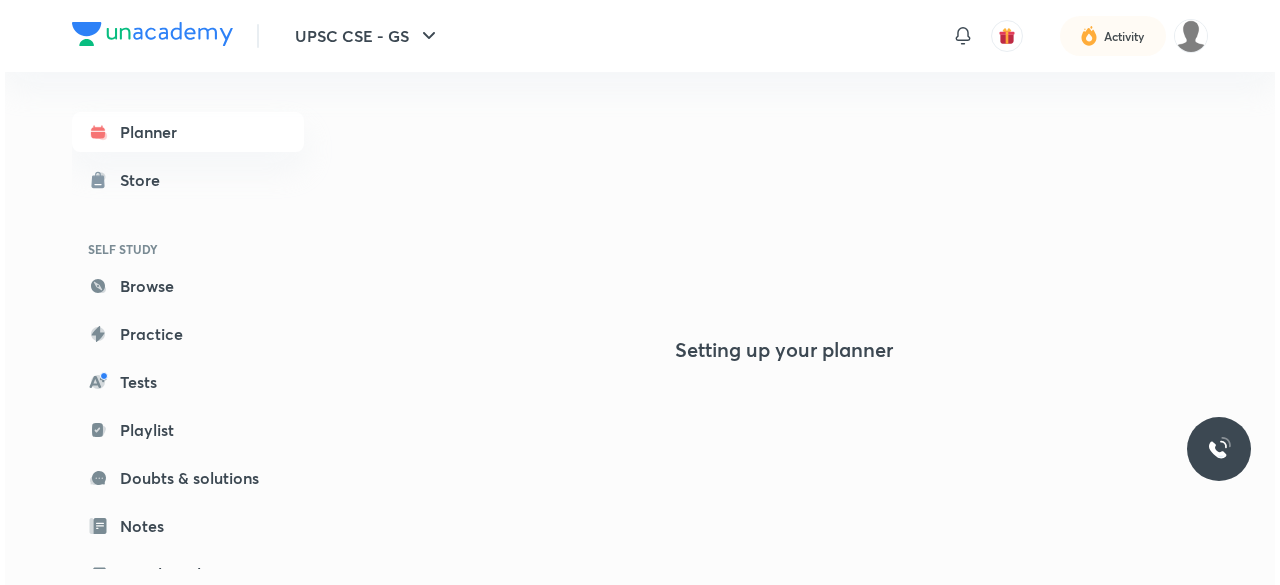 scroll, scrollTop: 0, scrollLeft: 0, axis: both 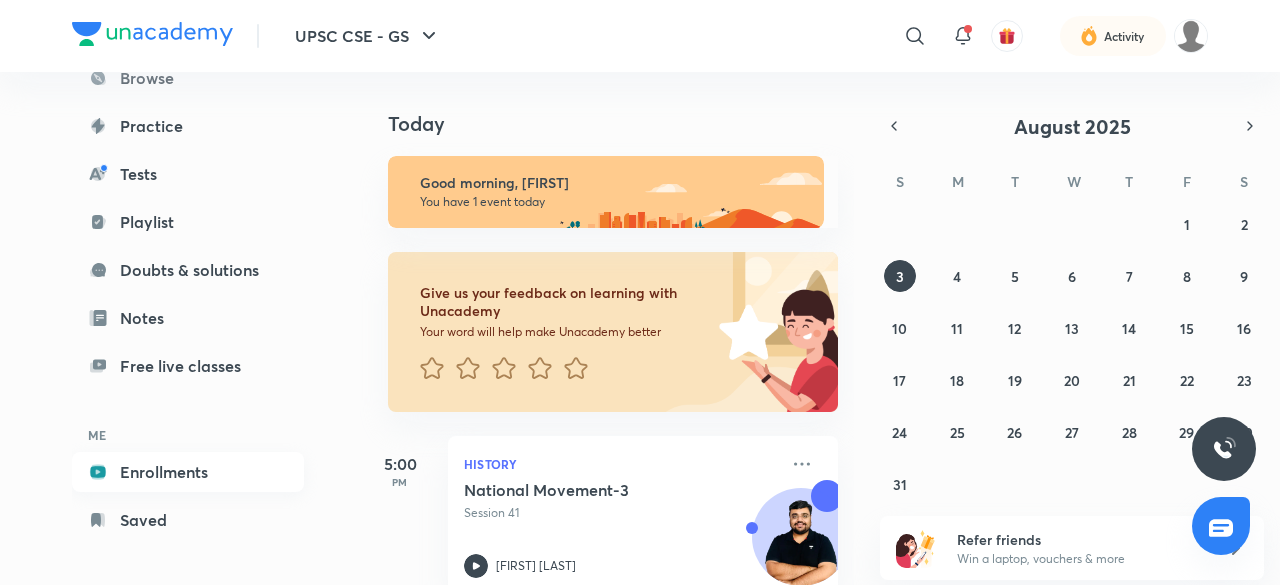 click on "Enrollments" at bounding box center (188, 472) 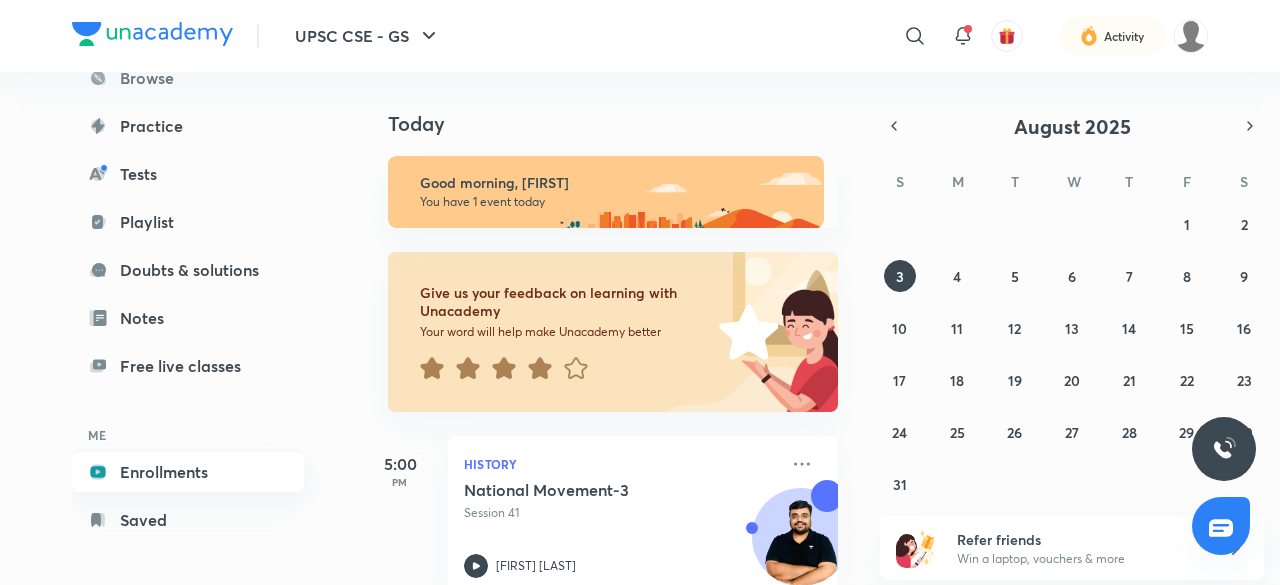 click on "Enrollments" at bounding box center (188, 472) 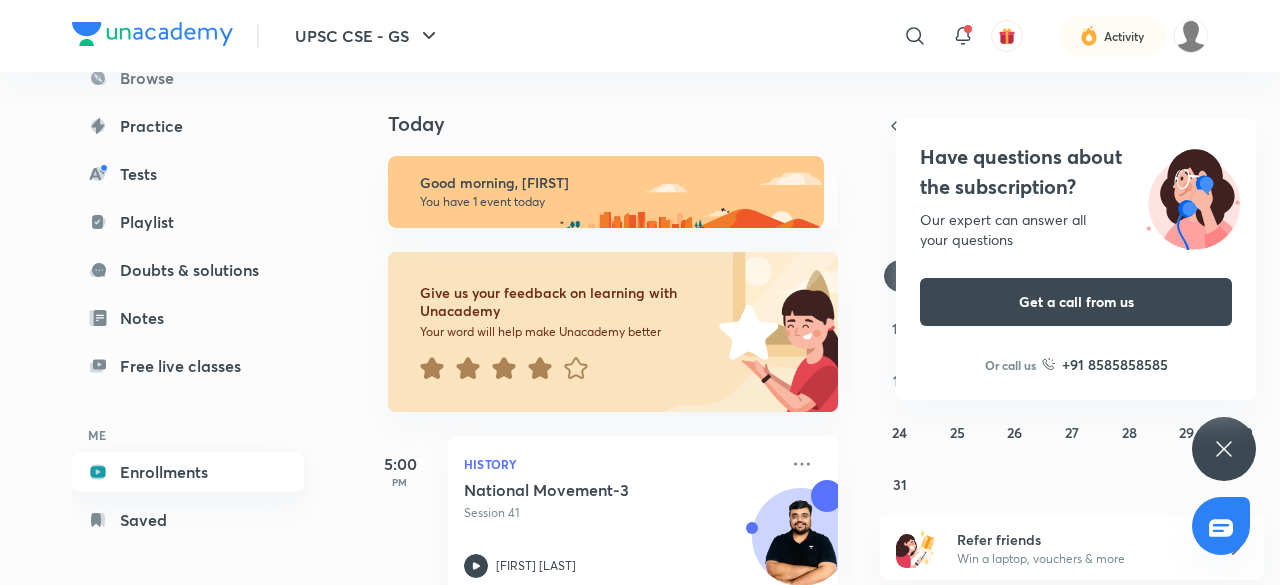 scroll, scrollTop: 218, scrollLeft: 0, axis: vertical 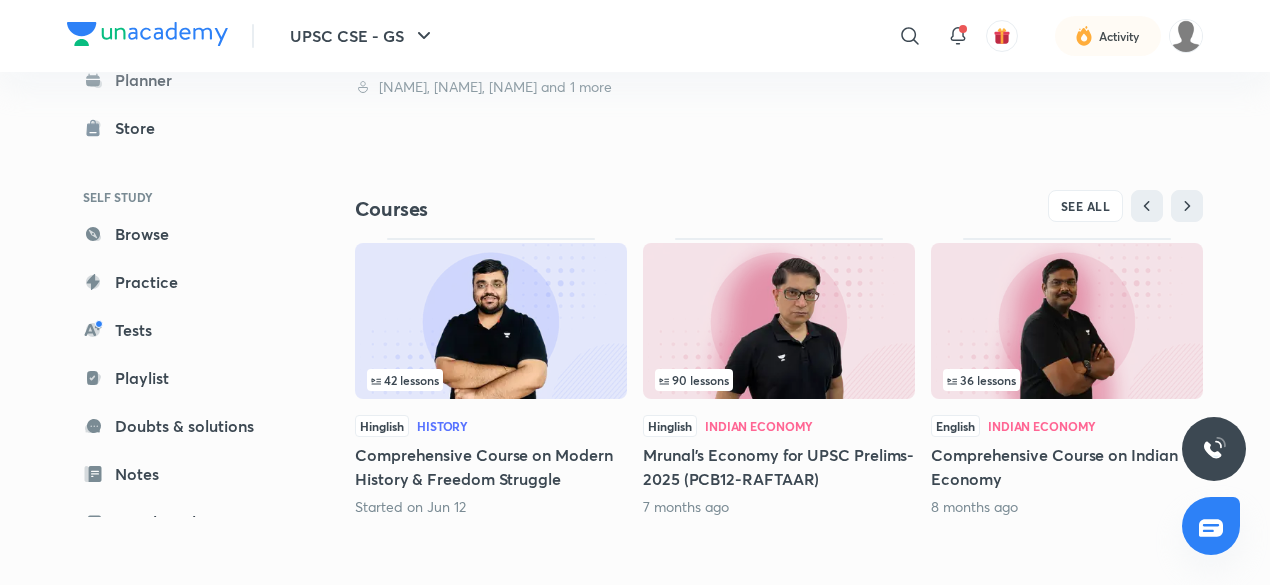 click at bounding box center [491, 321] 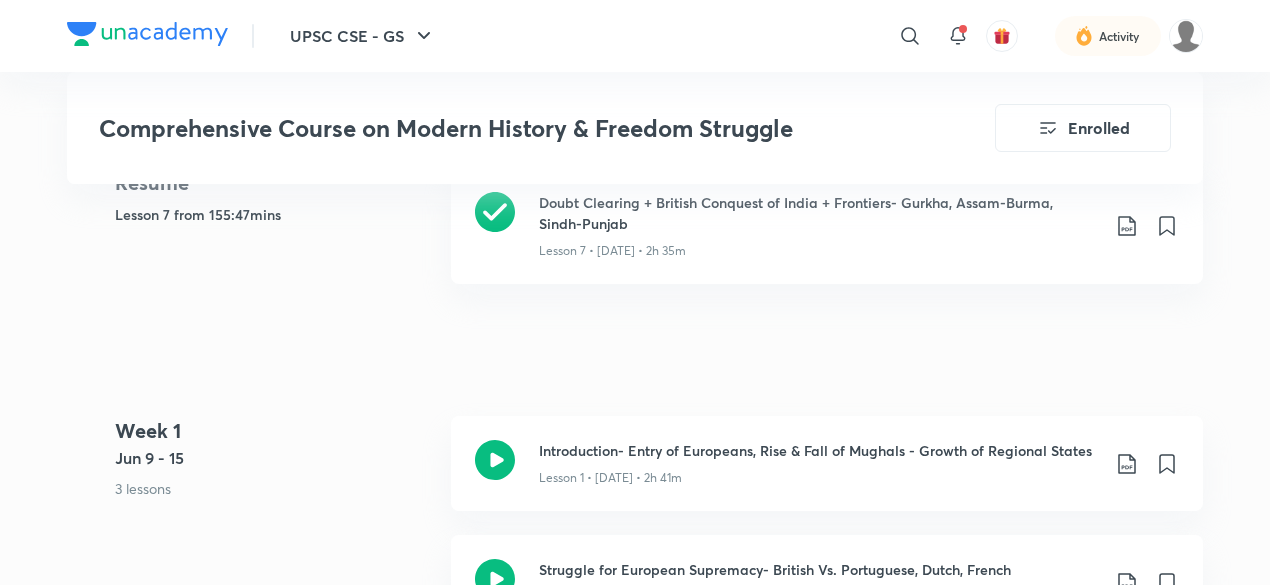 scroll, scrollTop: 896, scrollLeft: 0, axis: vertical 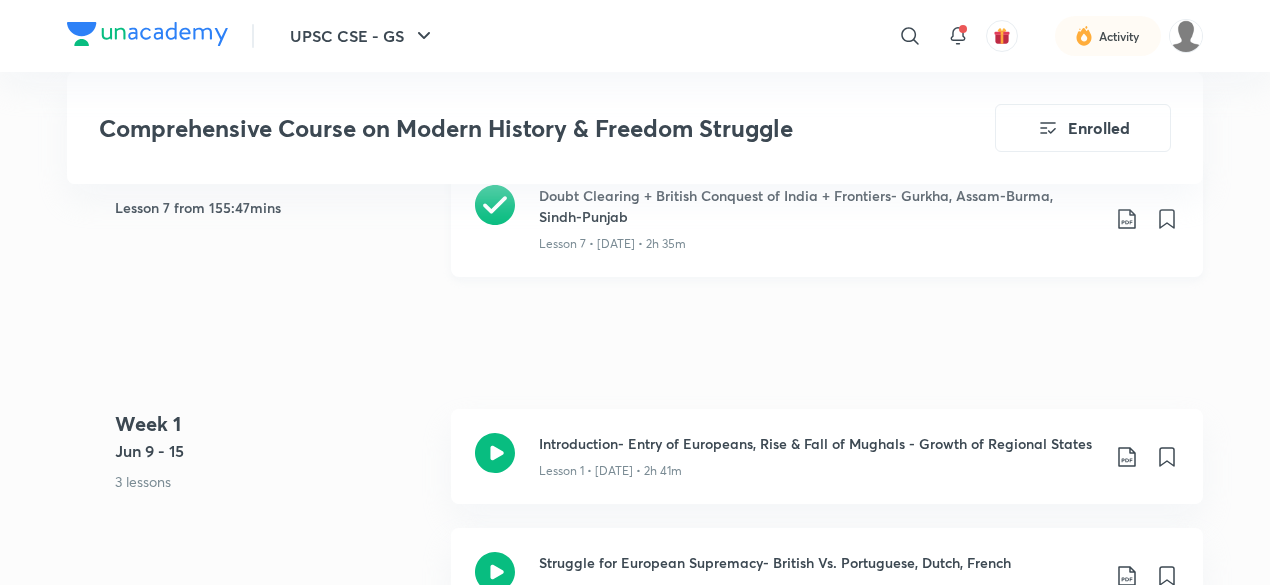 click 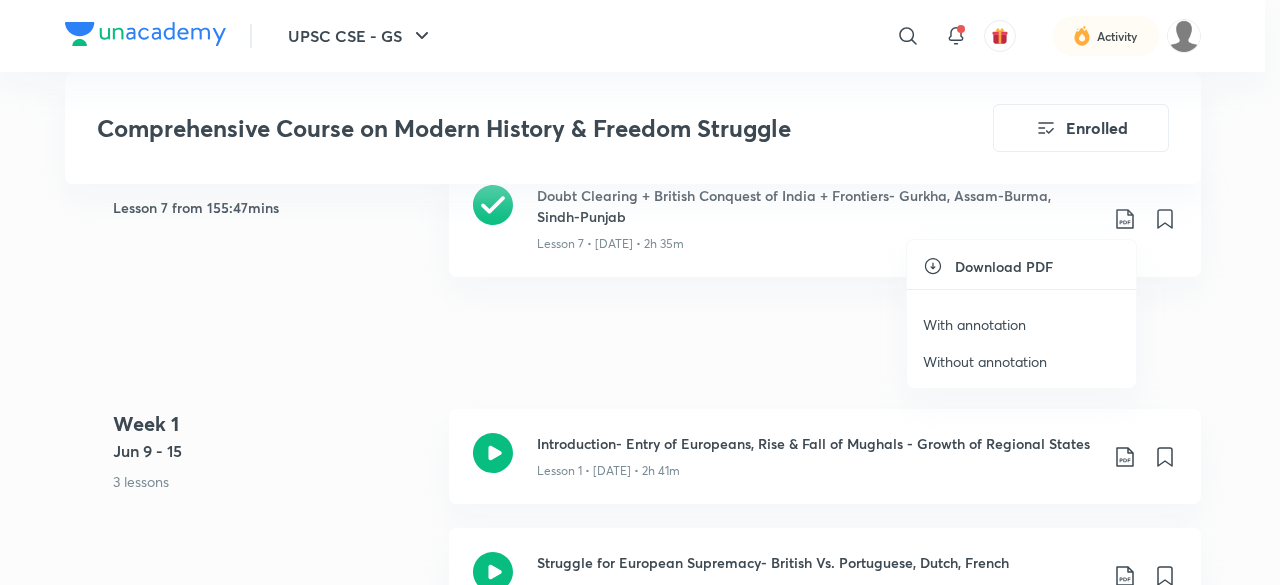 click on "With annotation" at bounding box center [974, 324] 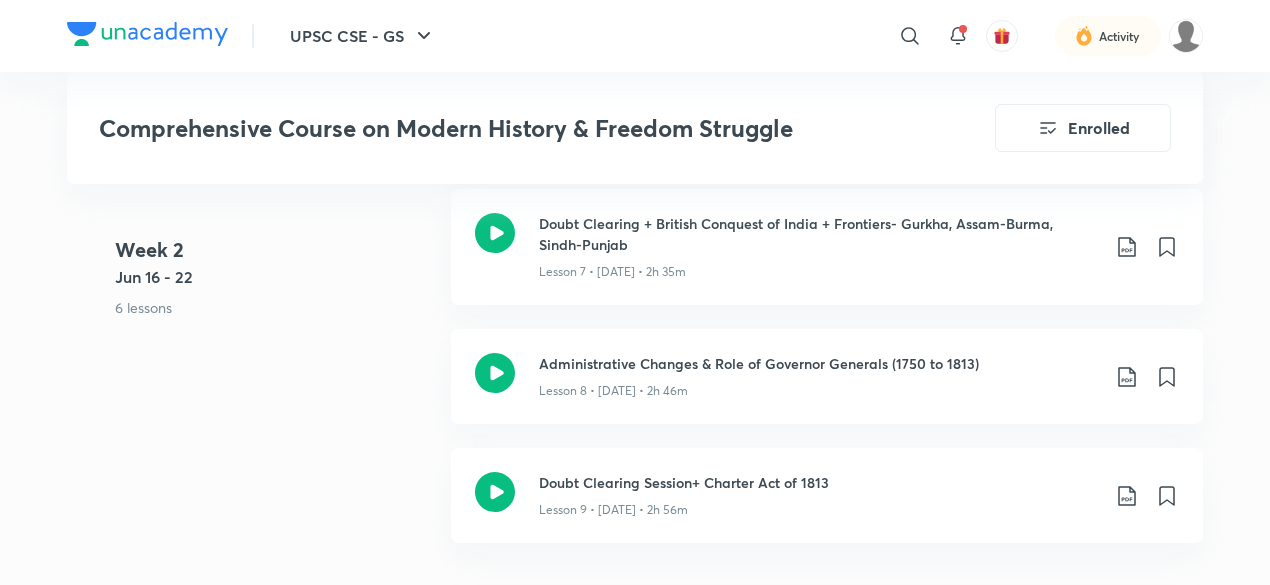 scroll, scrollTop: 1908, scrollLeft: 0, axis: vertical 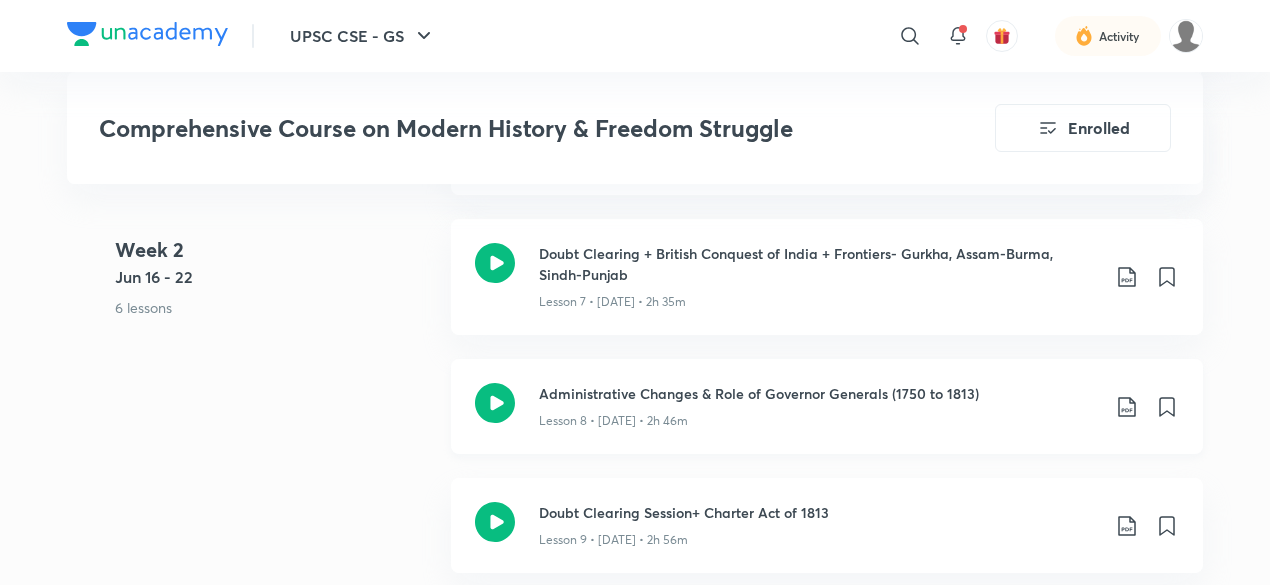 click on "Administrative Changes & Role of Governor Generals (1750 to 1813)" at bounding box center [819, 393] 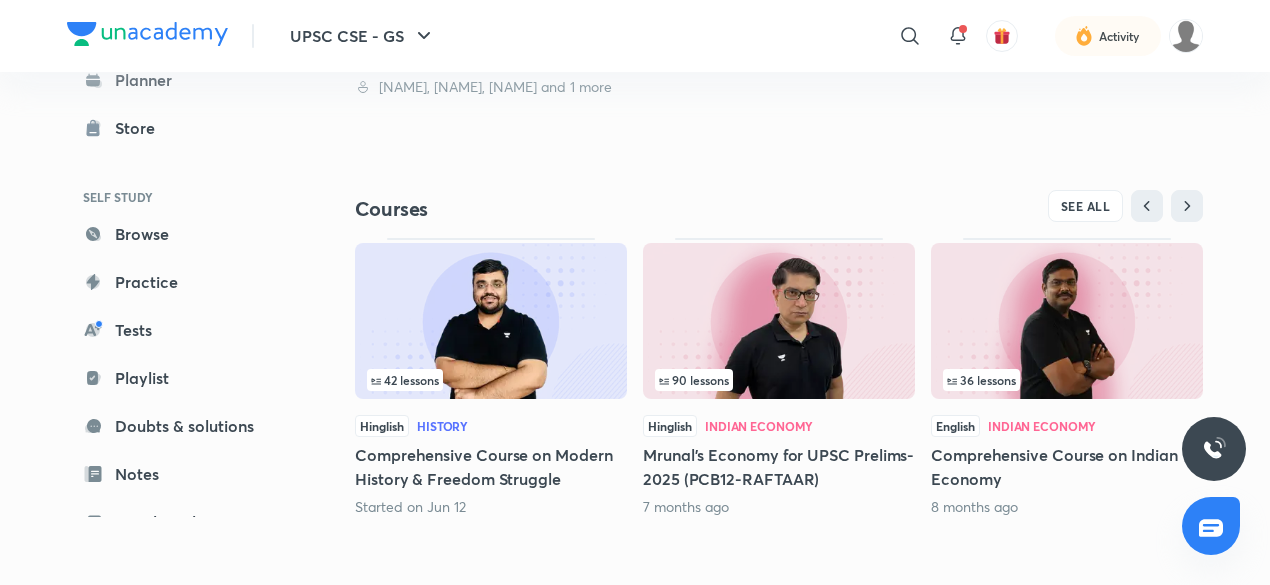 scroll, scrollTop: 0, scrollLeft: 0, axis: both 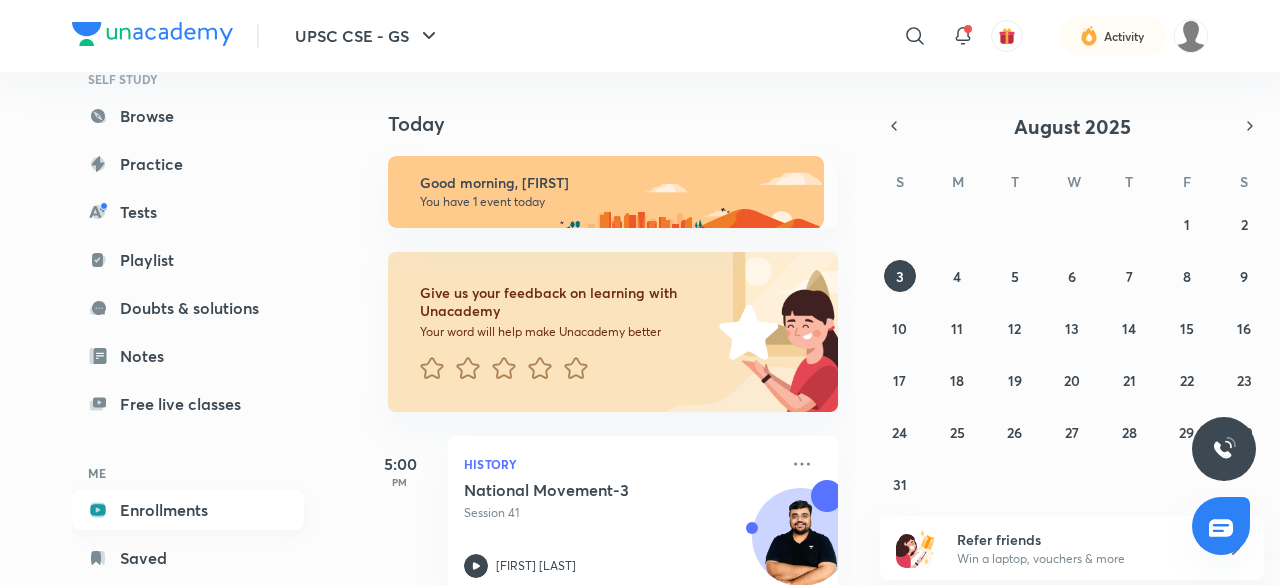 click on "Enrollments" at bounding box center [188, 510] 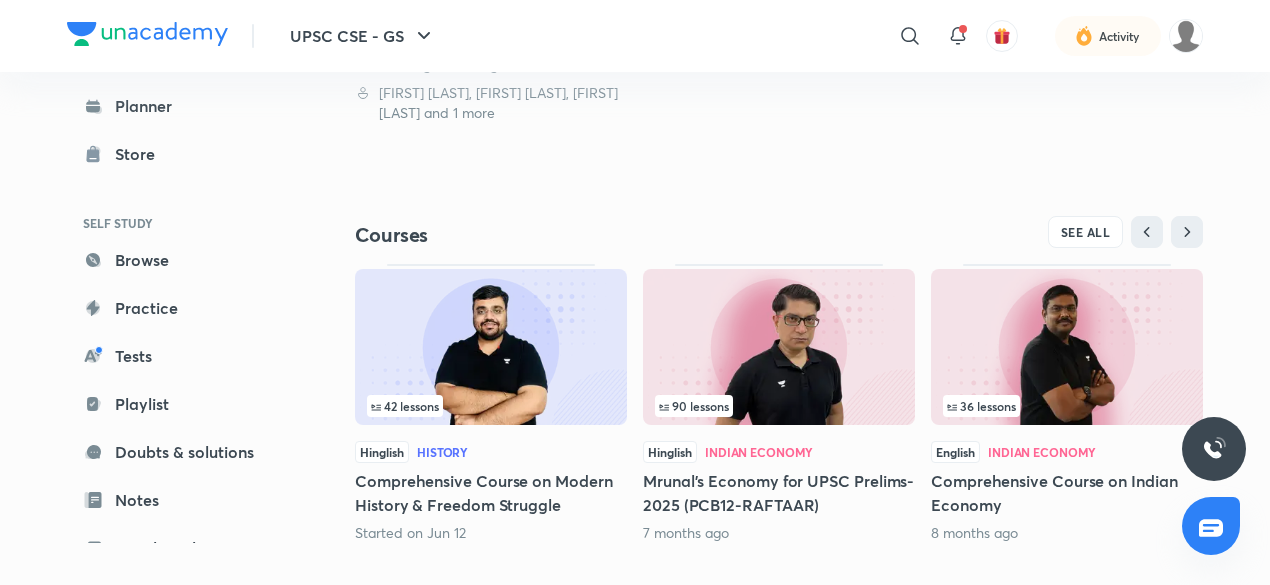 scroll, scrollTop: 814, scrollLeft: 0, axis: vertical 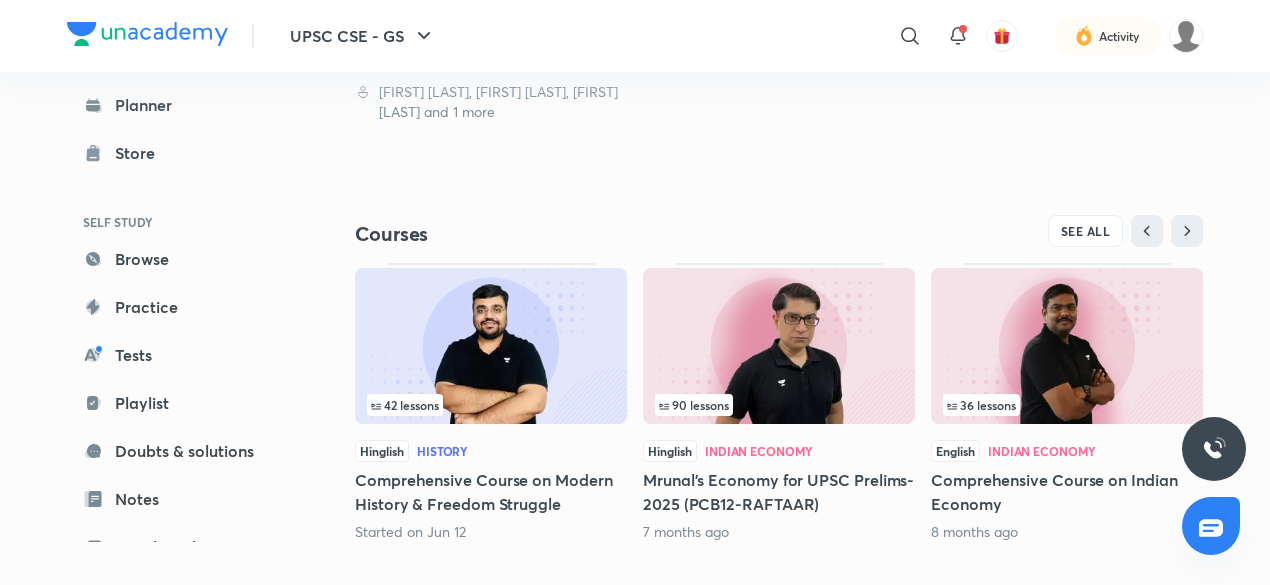 click at bounding box center (491, 346) 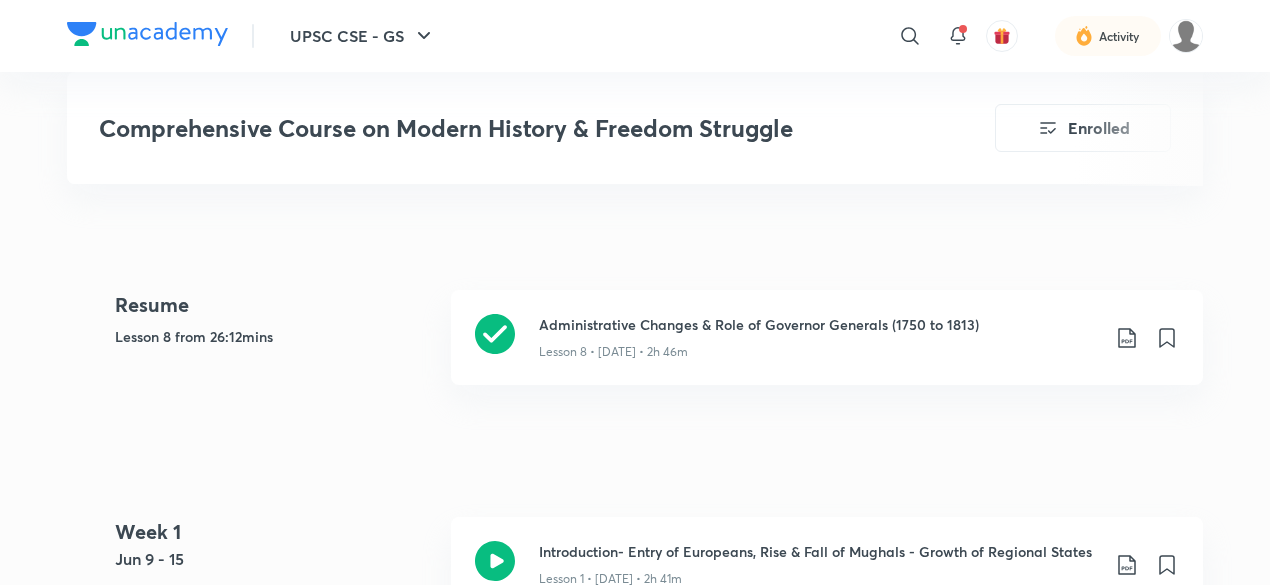 scroll, scrollTop: 791, scrollLeft: 0, axis: vertical 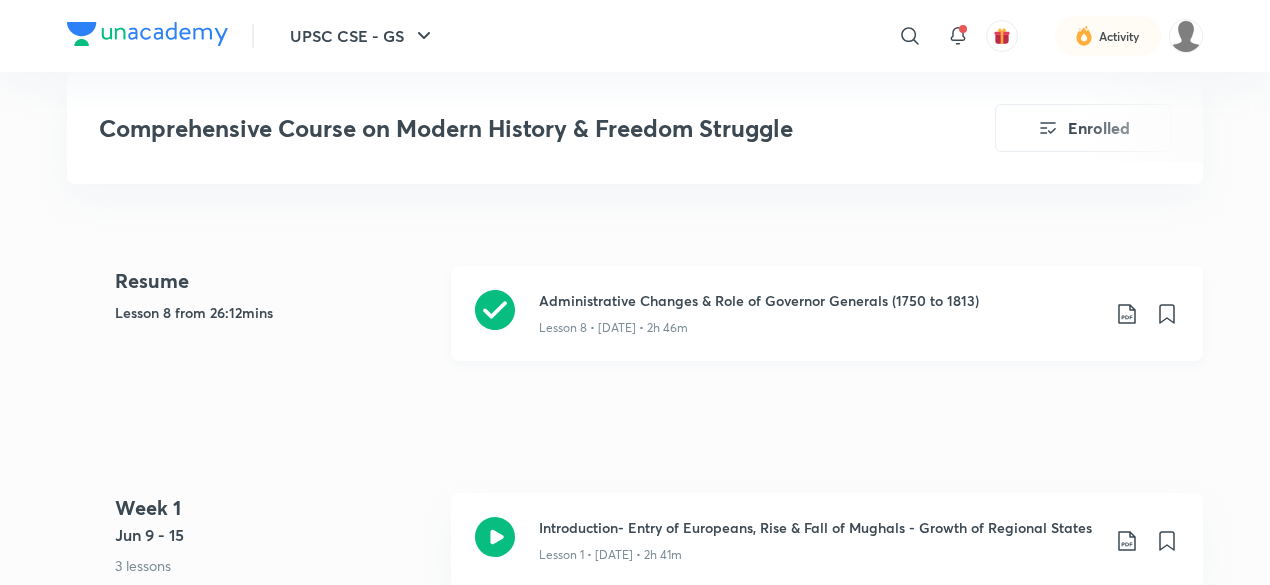 click on "Lesson 8  •  Jun 20  •  2h 46m" at bounding box center (819, 324) 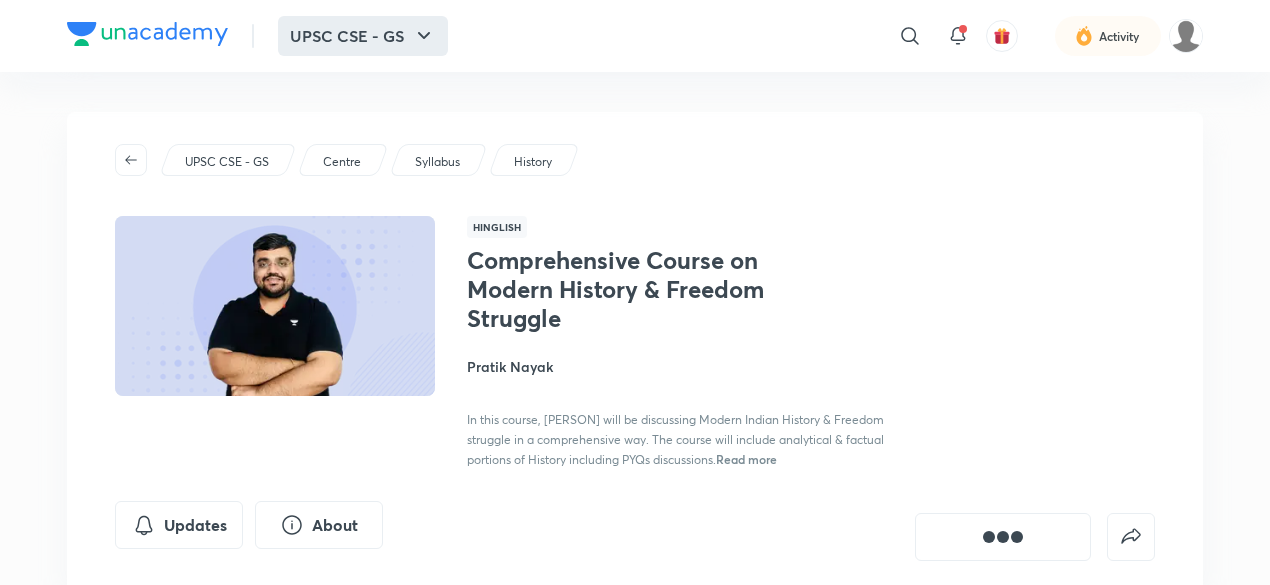 scroll, scrollTop: 0, scrollLeft: 0, axis: both 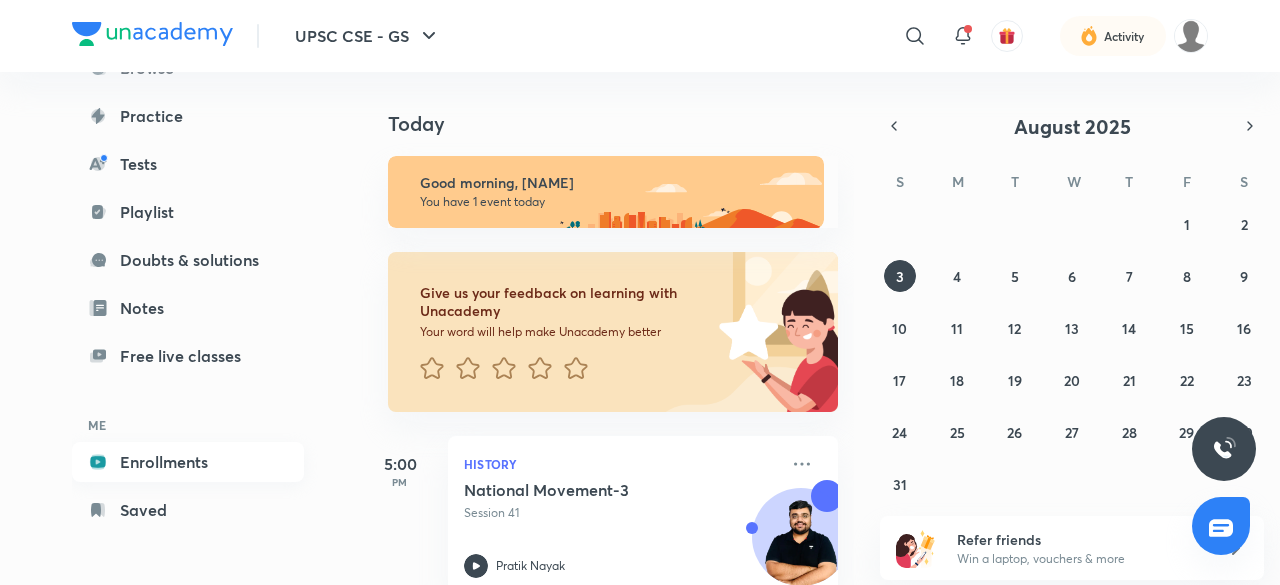 click on "Enrollments" at bounding box center [188, 462] 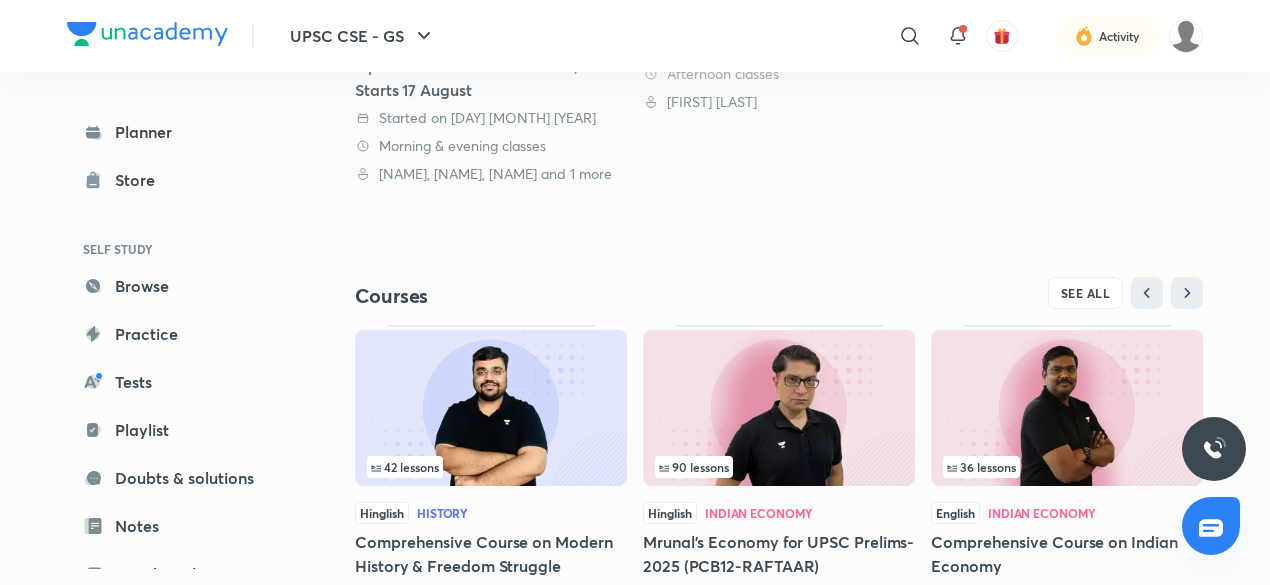 scroll, scrollTop: 738, scrollLeft: 0, axis: vertical 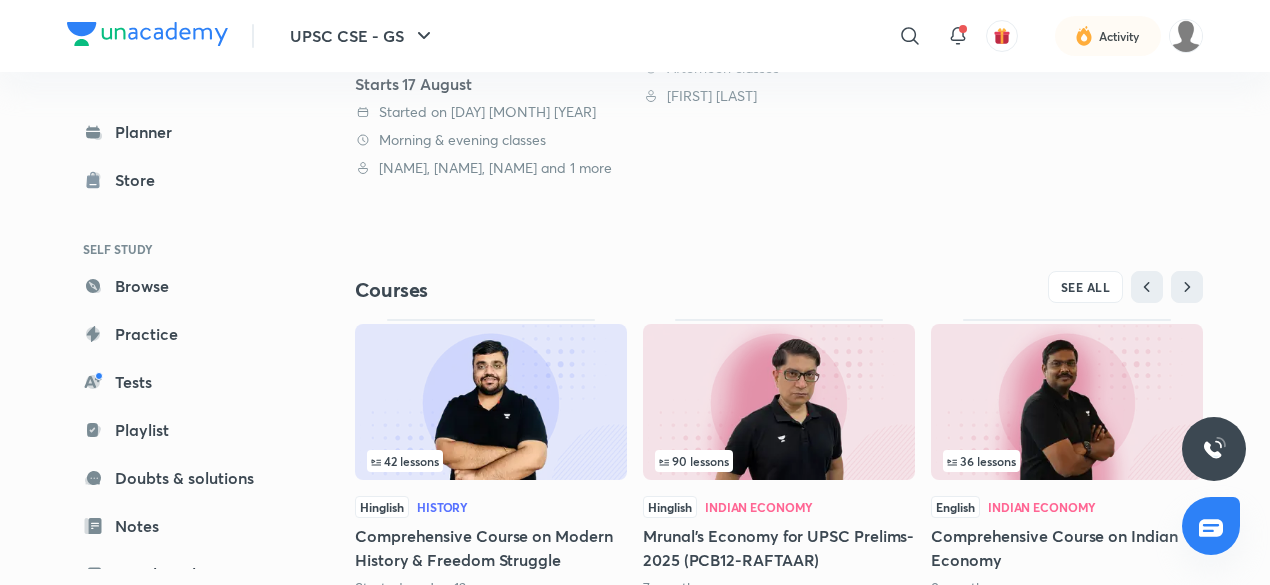 click at bounding box center [491, 402] 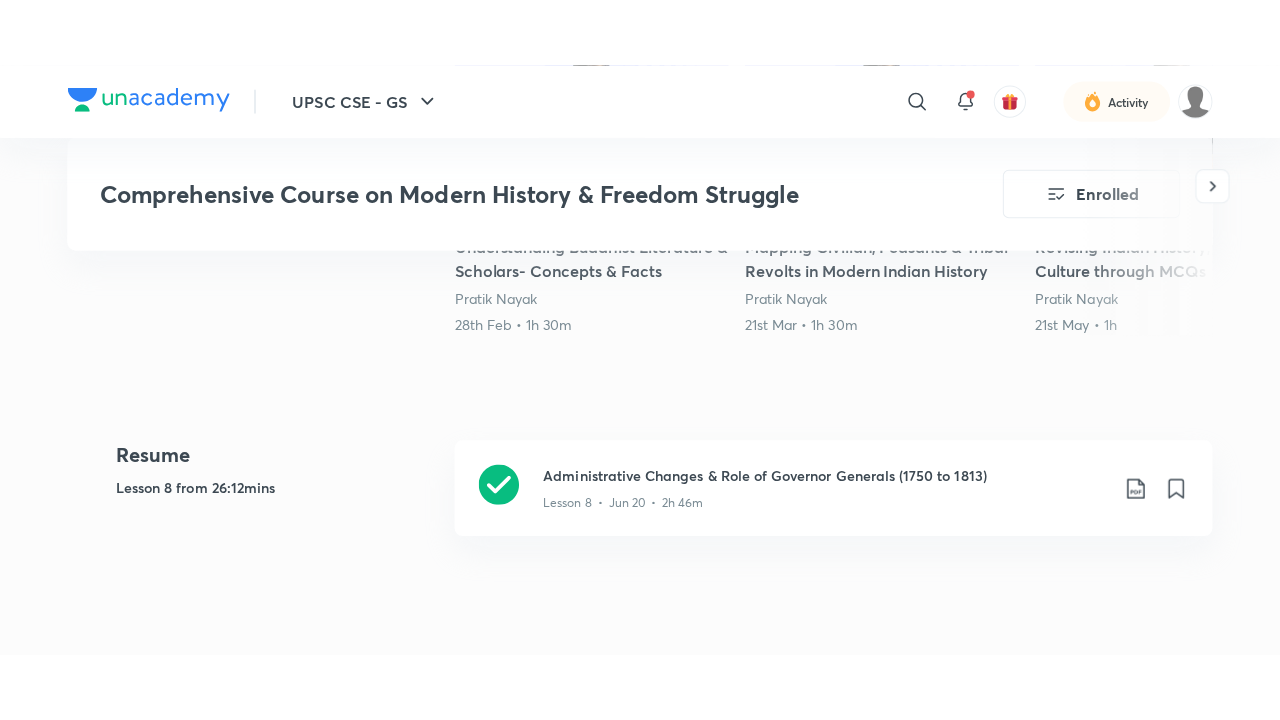 scroll, scrollTop: 687, scrollLeft: 0, axis: vertical 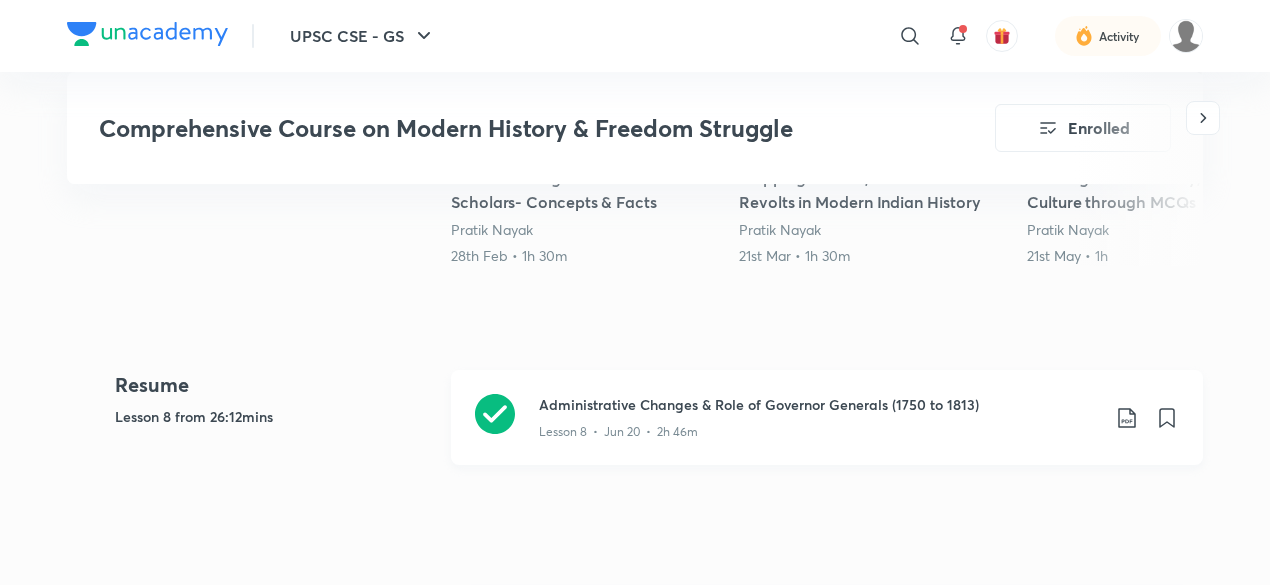 click on "Administrative Changes & Role of Governor Generals (1750 to 1813)" at bounding box center (819, 404) 